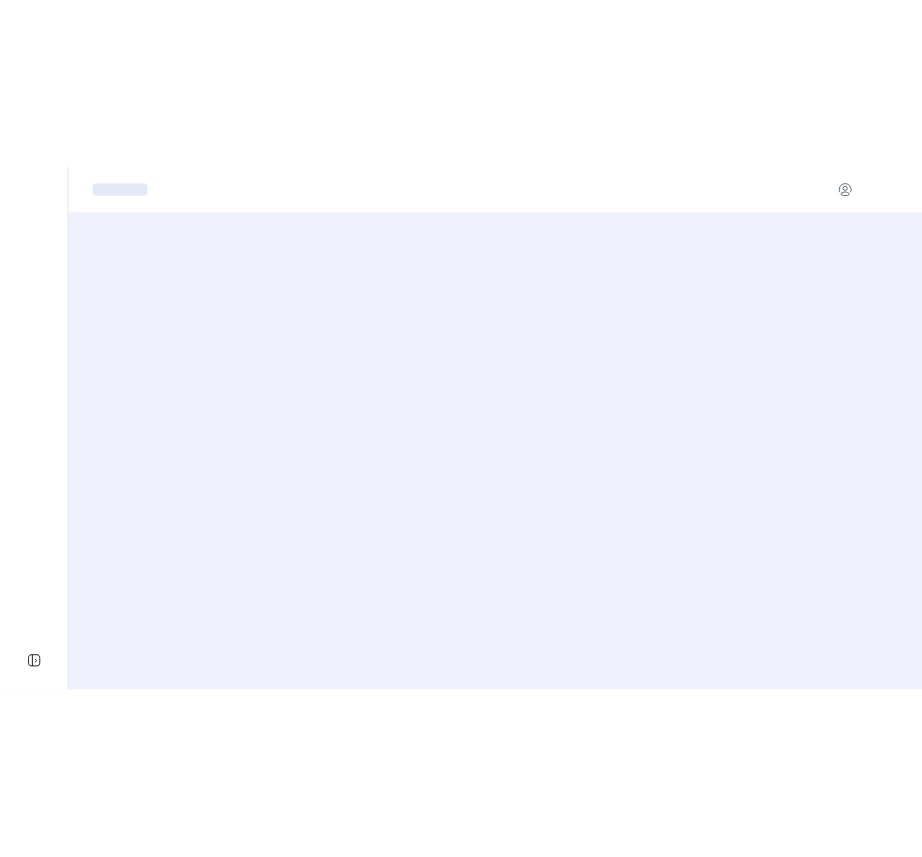 scroll, scrollTop: 0, scrollLeft: 0, axis: both 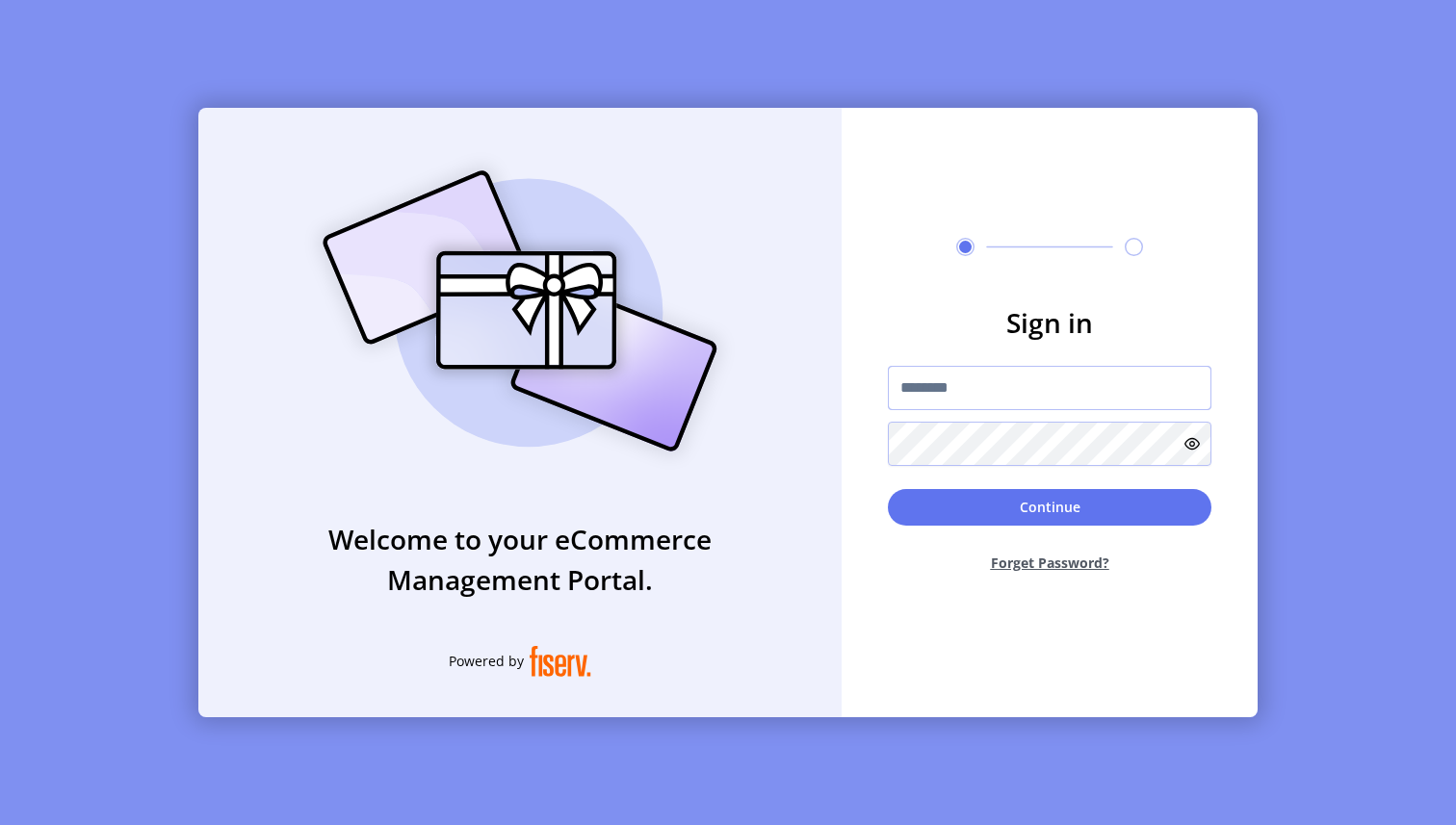 type on "**********" 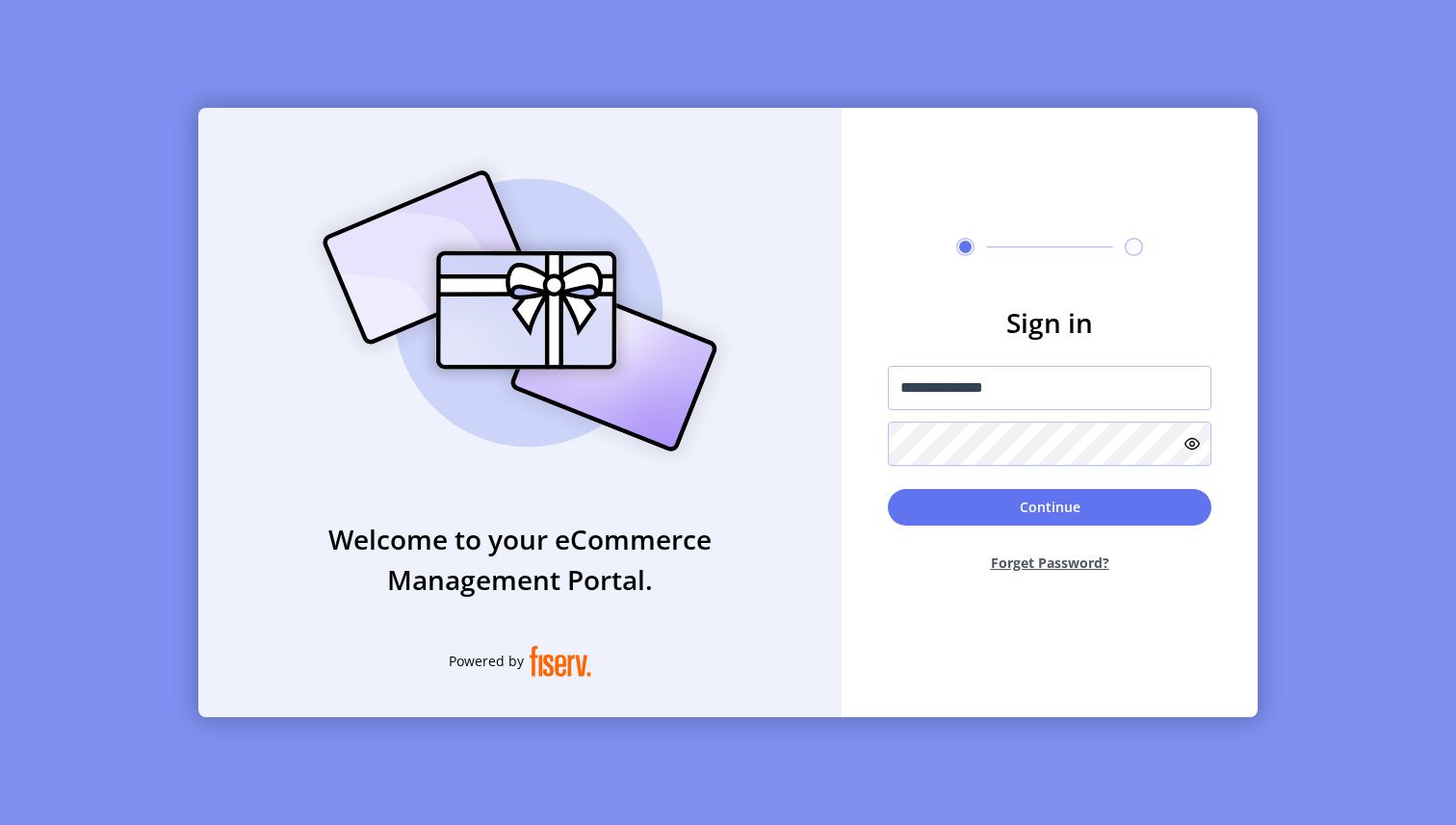 click on "Continue" 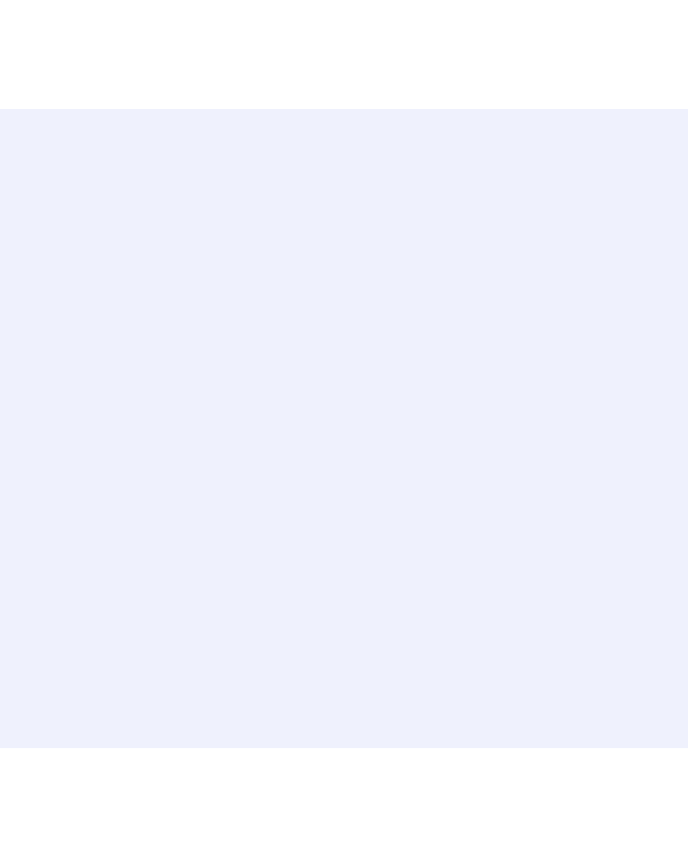 scroll, scrollTop: 0, scrollLeft: 0, axis: both 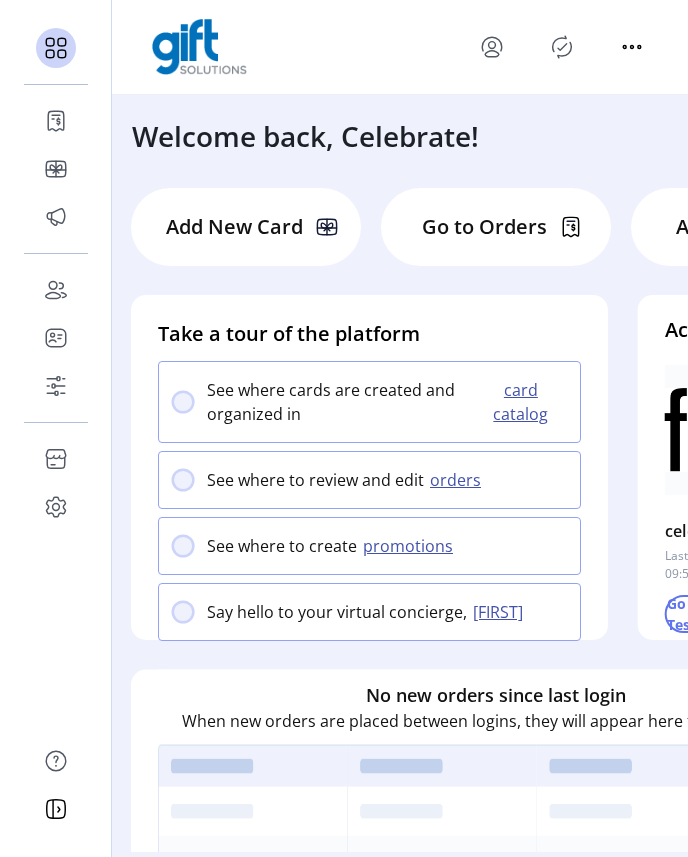 click 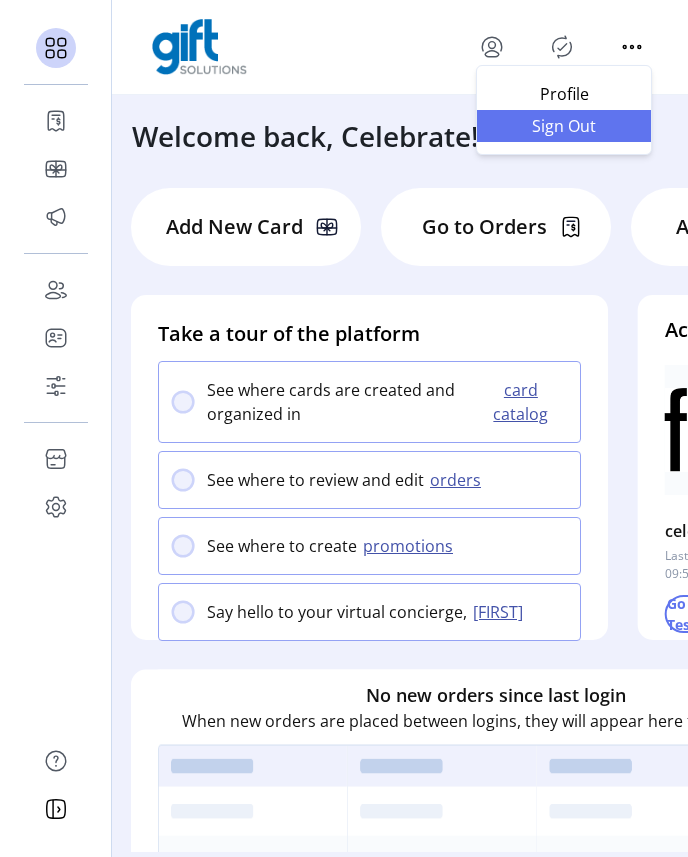 click on "Sign Out" at bounding box center (564, 126) 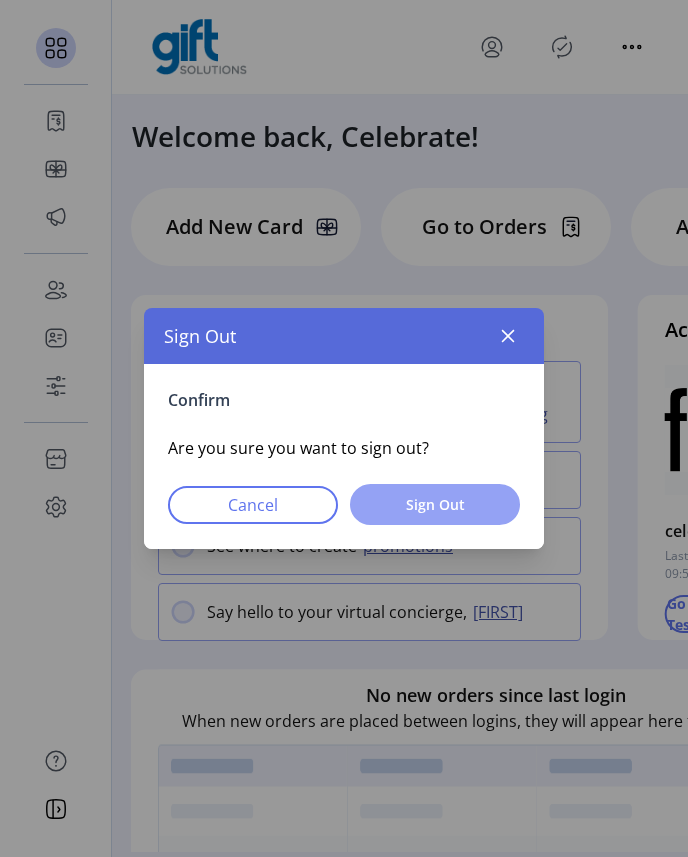 click on "Sign Out" at bounding box center (435, 504) 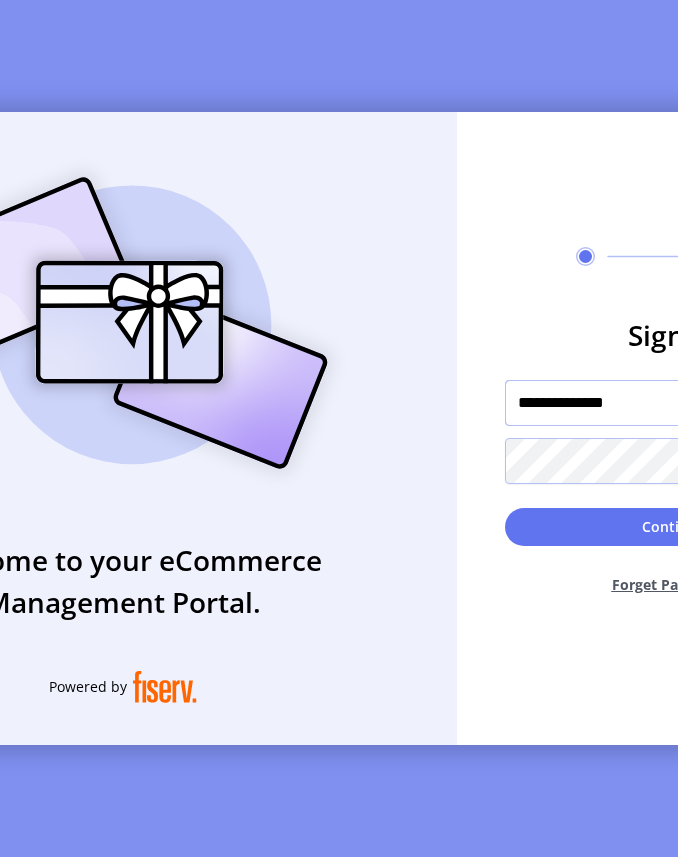 click on "**********" at bounding box center (673, 403) 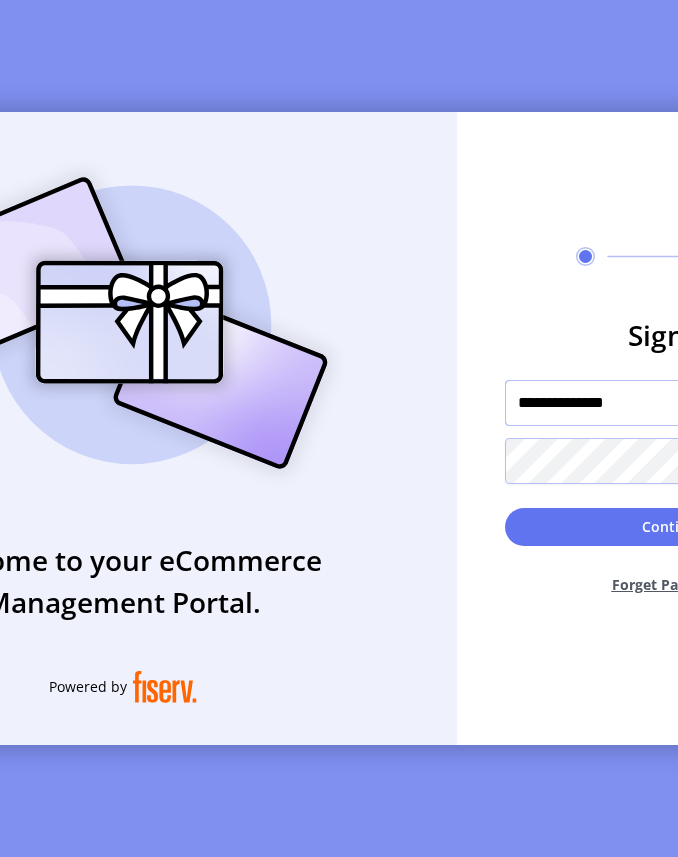 drag, startPoint x: 661, startPoint y: 409, endPoint x: 536, endPoint y: 403, distance: 125.14392 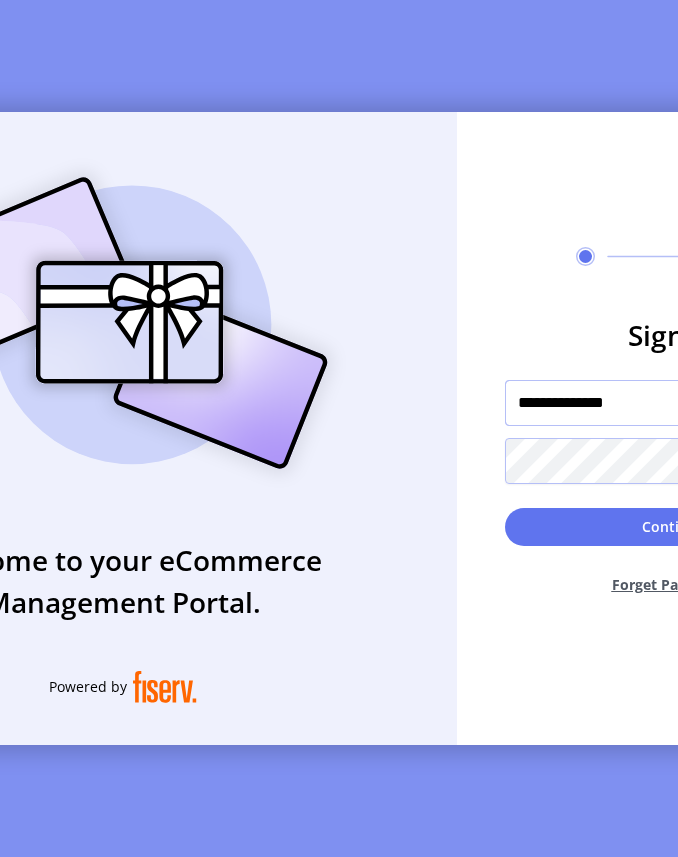 click on "**********" at bounding box center (673, 403) 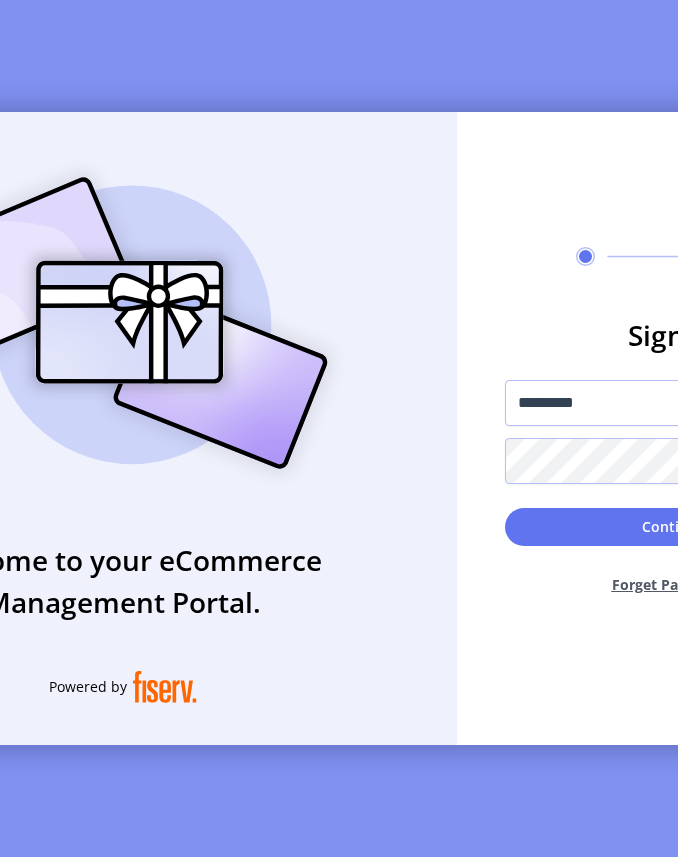 click on "Continue" 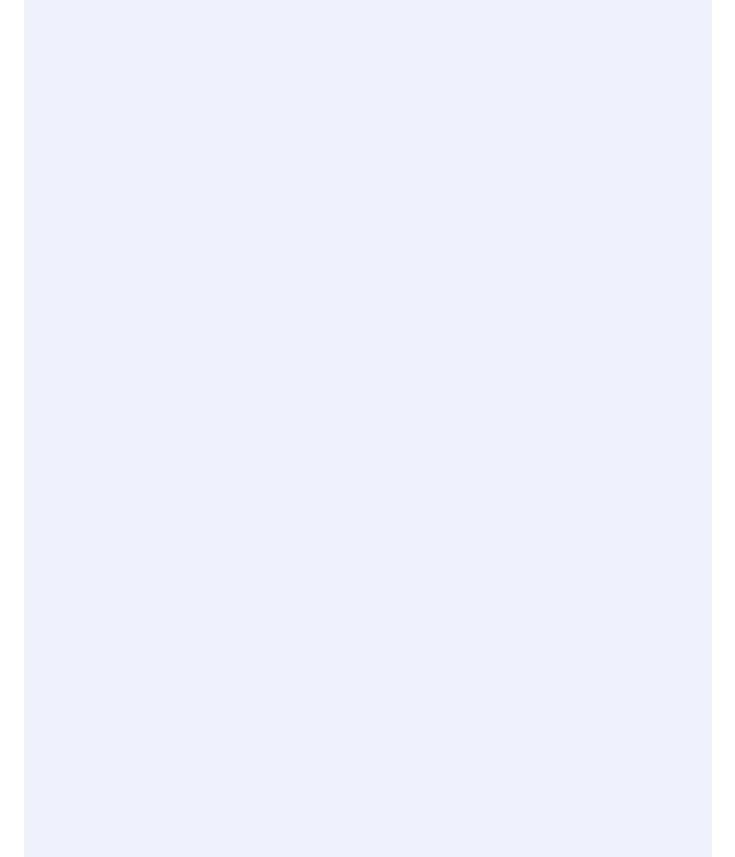 scroll, scrollTop: 0, scrollLeft: 0, axis: both 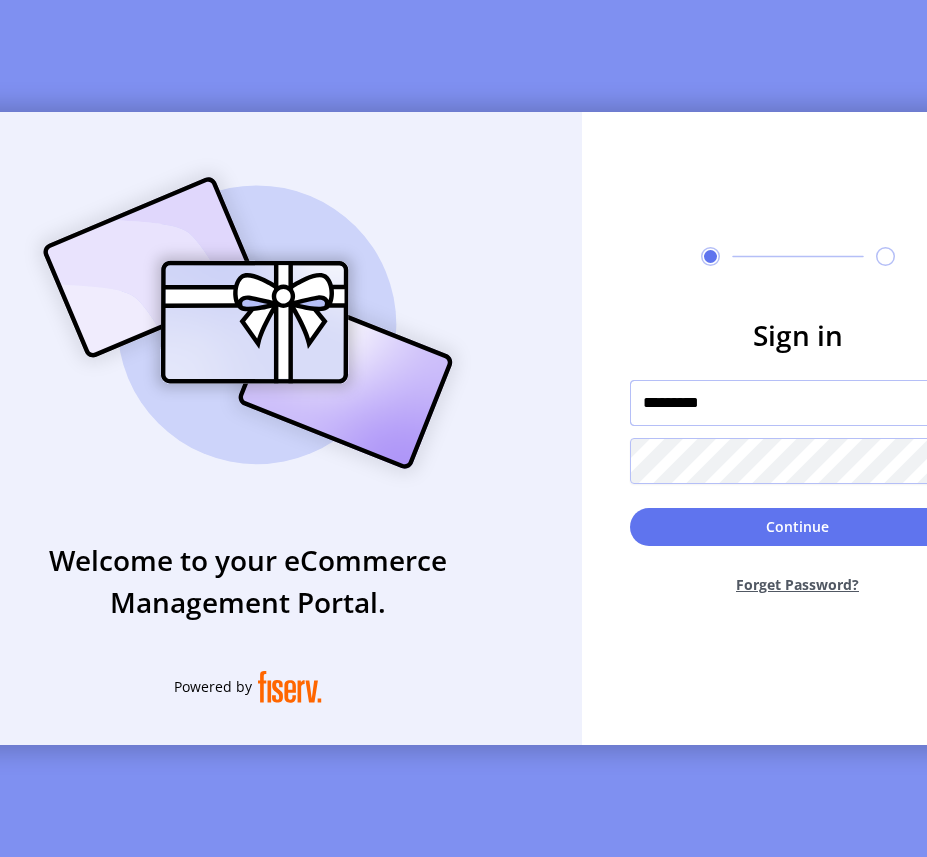 drag, startPoint x: 756, startPoint y: 402, endPoint x: 595, endPoint y: 397, distance: 161.07762 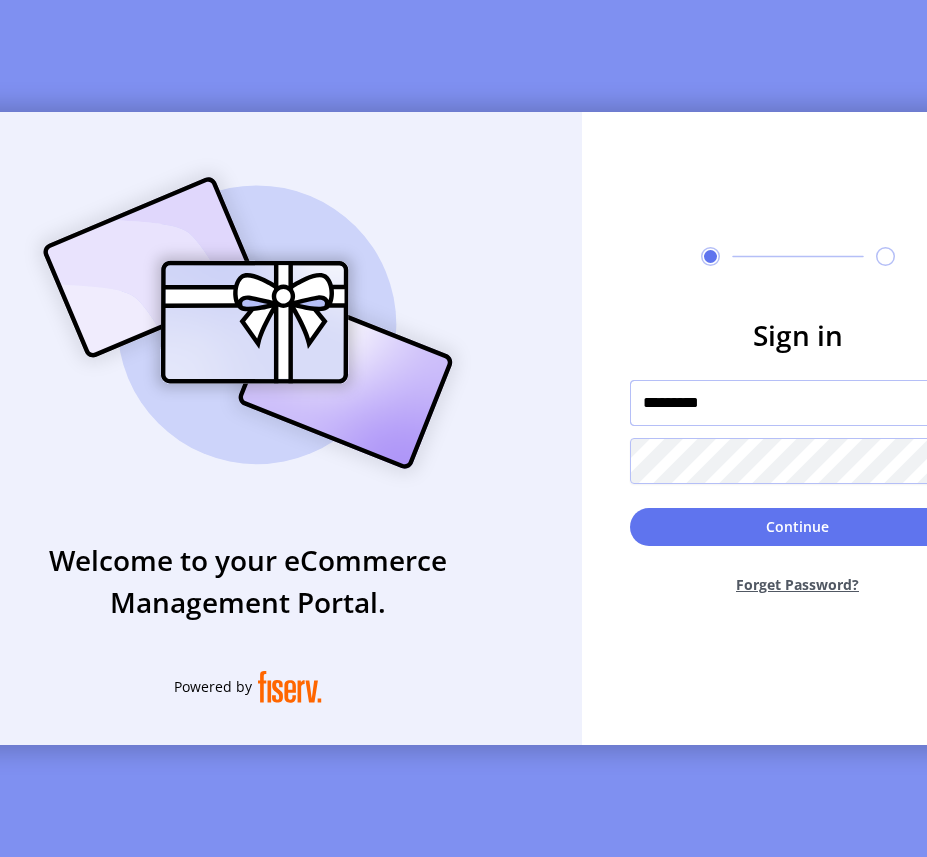 click on "Sign in *********  Continue  Forget Password?" 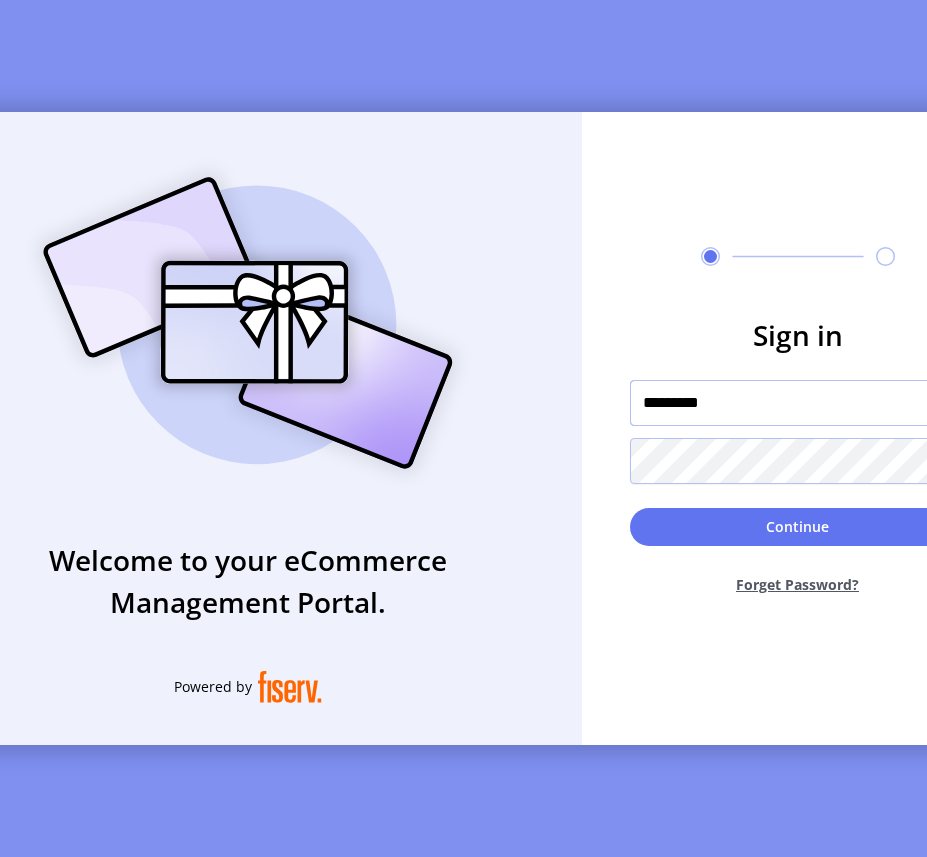 type on "**********" 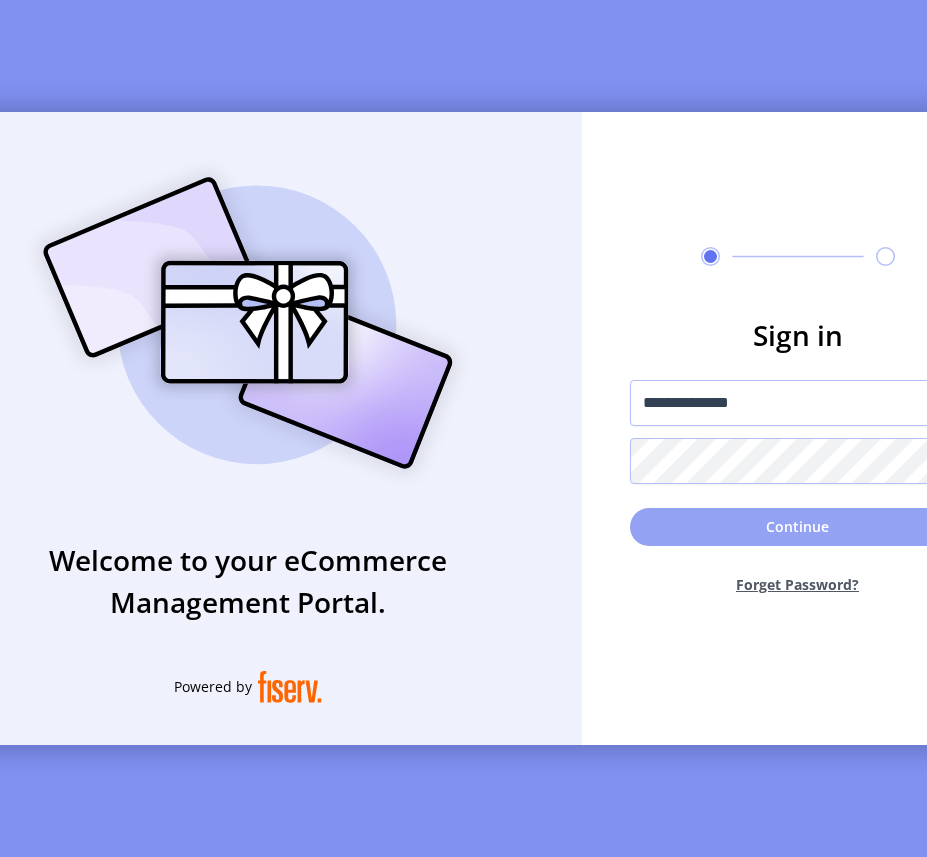 click on "Continue" 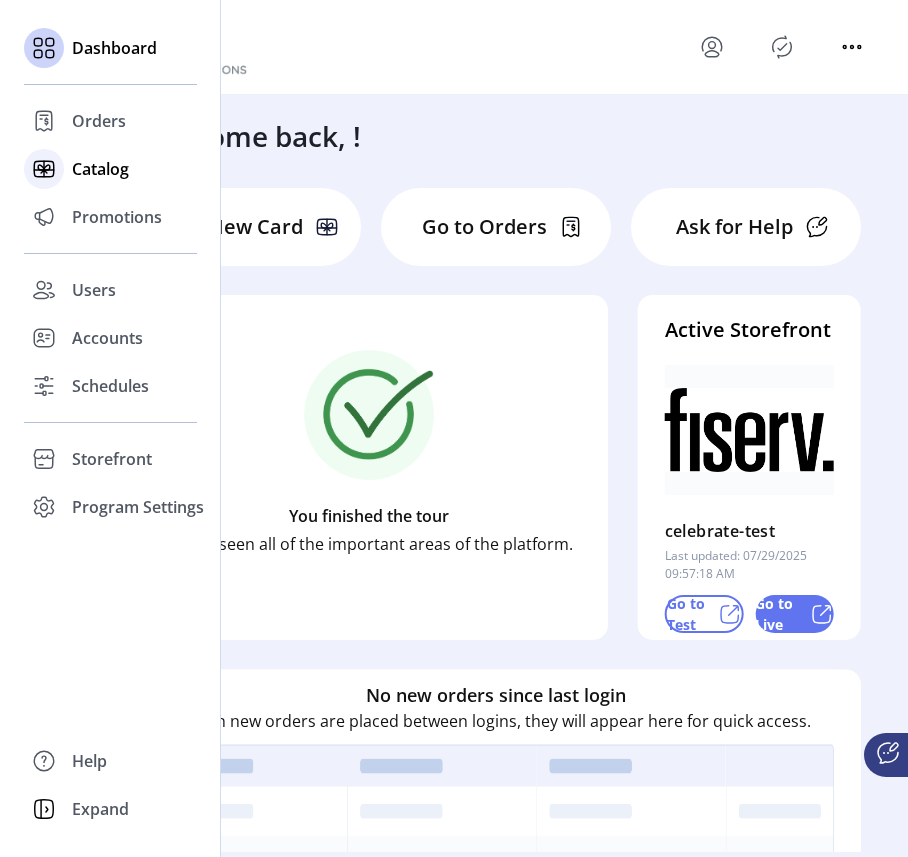 click on "Catalog" 